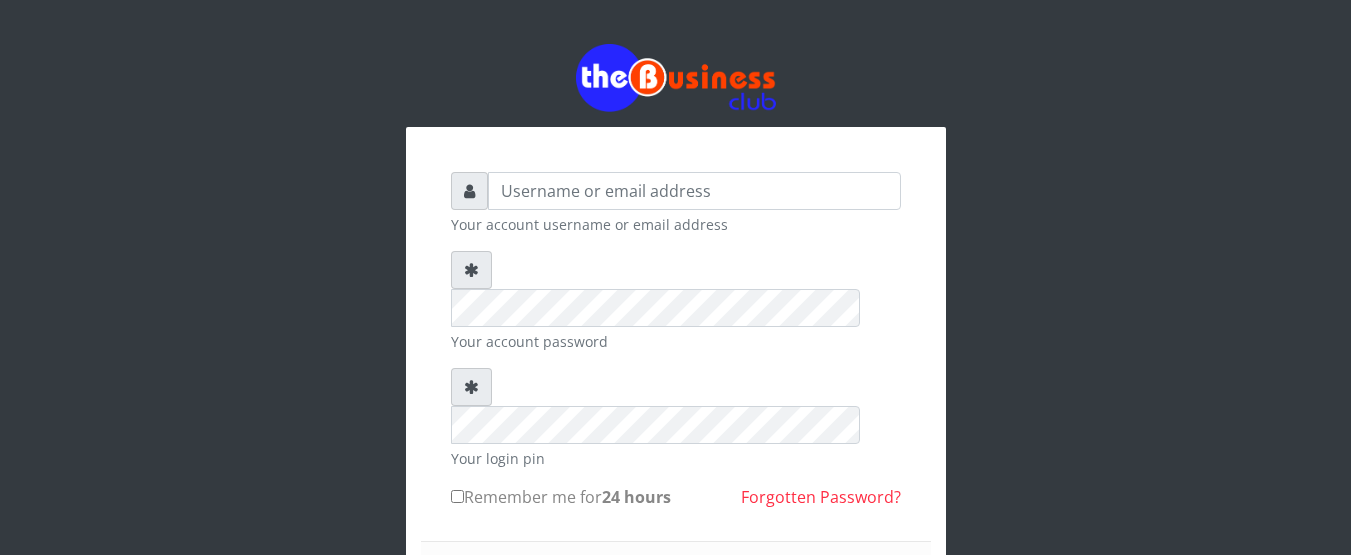 scroll, scrollTop: 0, scrollLeft: 0, axis: both 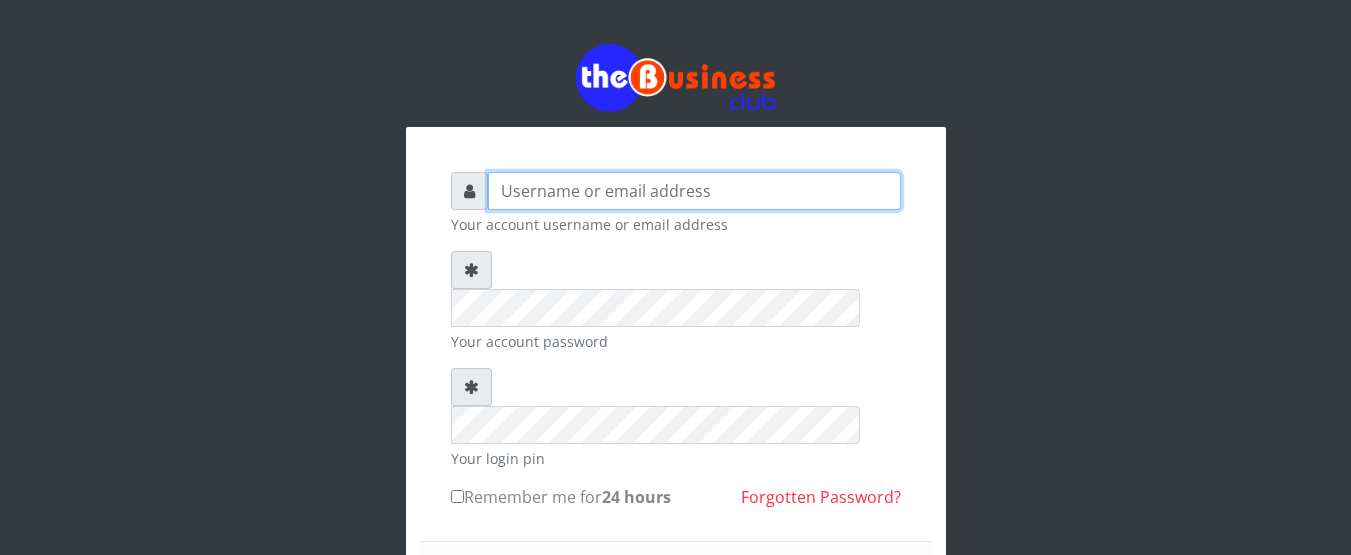 type on "[NAME]" 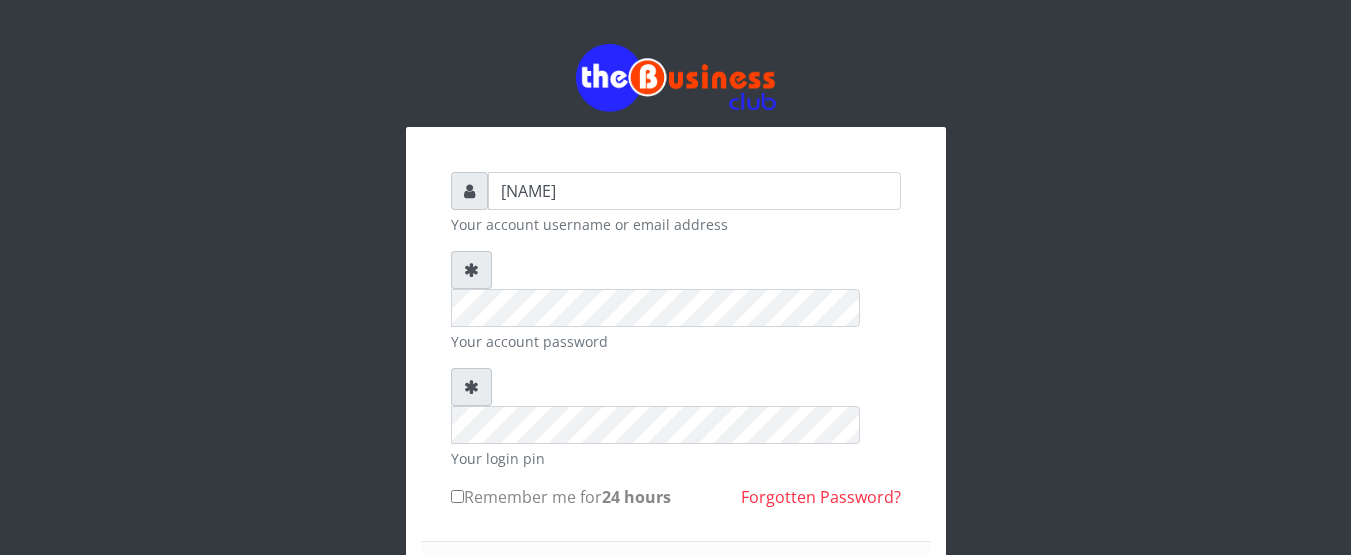 click on "Sign in" at bounding box center (676, 597) 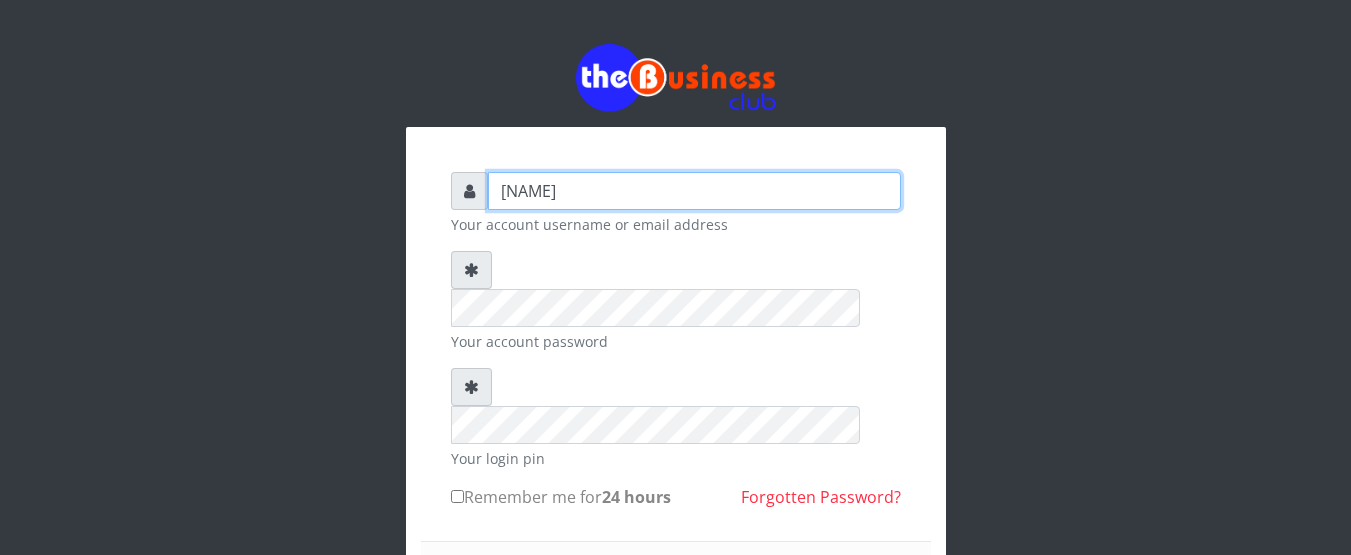 click on "[NAME]" at bounding box center (694, 191) 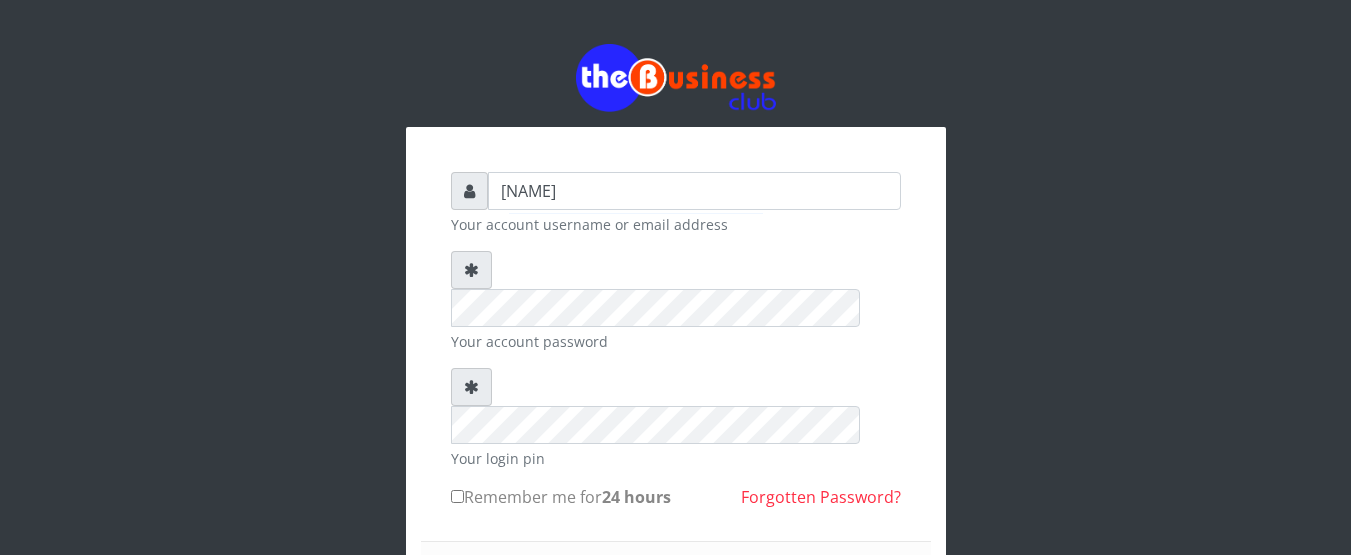 click on "[NAME]
Your account username or email address
Your account password
Your login pin
Remember me for  24 hours
Forgotten Password?
SIGN IN" at bounding box center (676, 470) 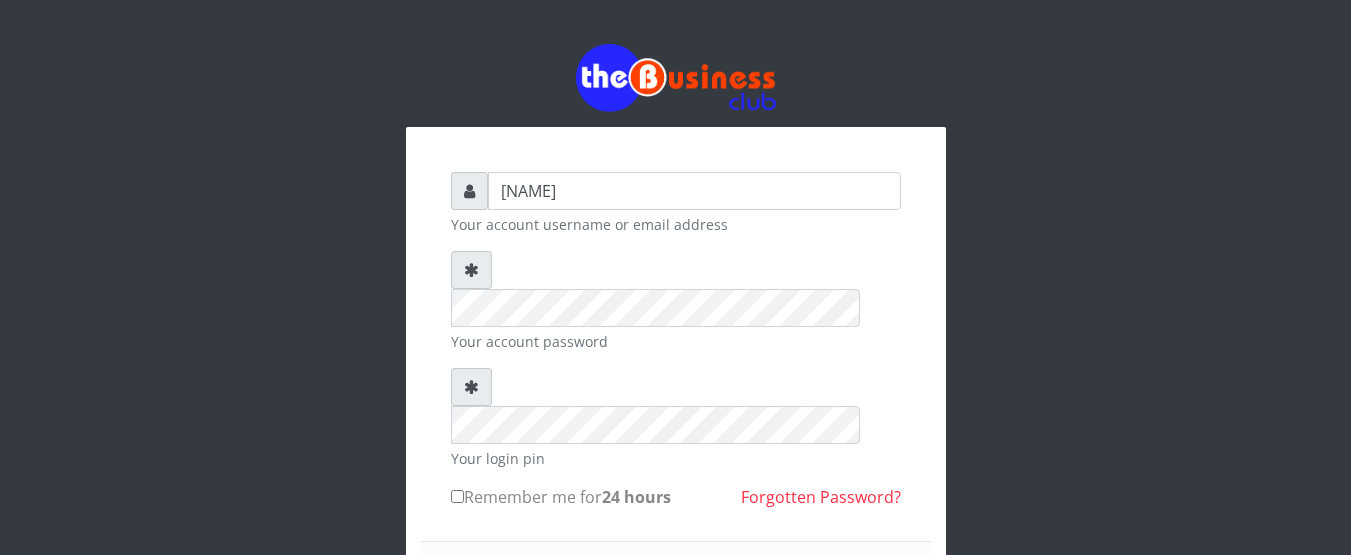 click on "Cannot log in at this time! Invalid authorization." at bounding box center [582, 598] 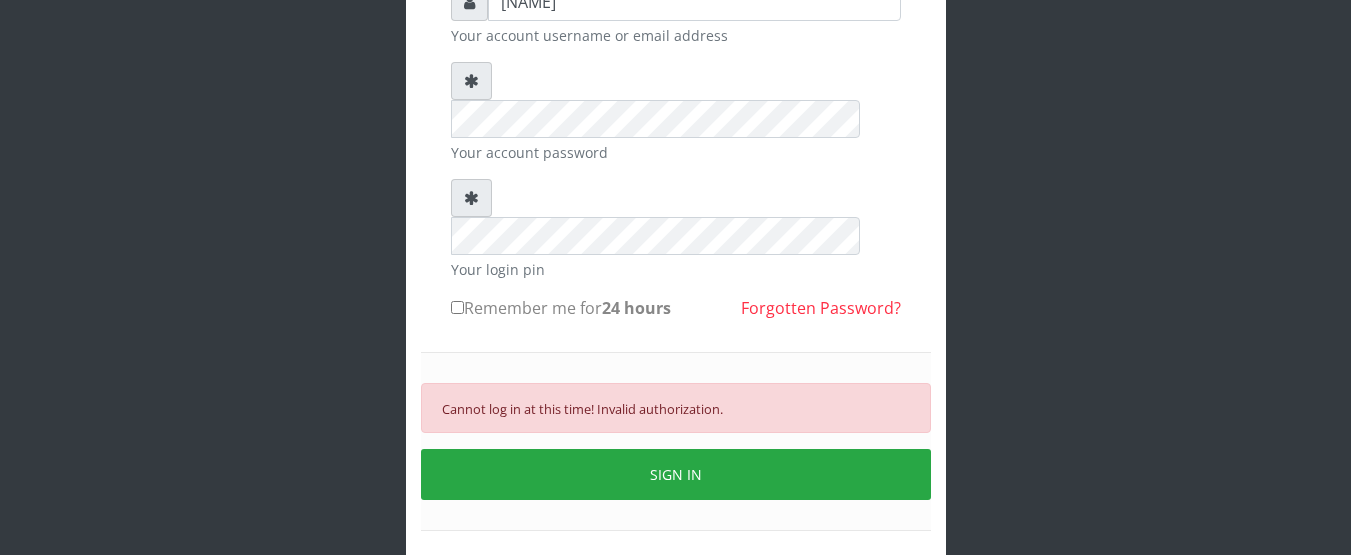 scroll, scrollTop: 200, scrollLeft: 0, axis: vertical 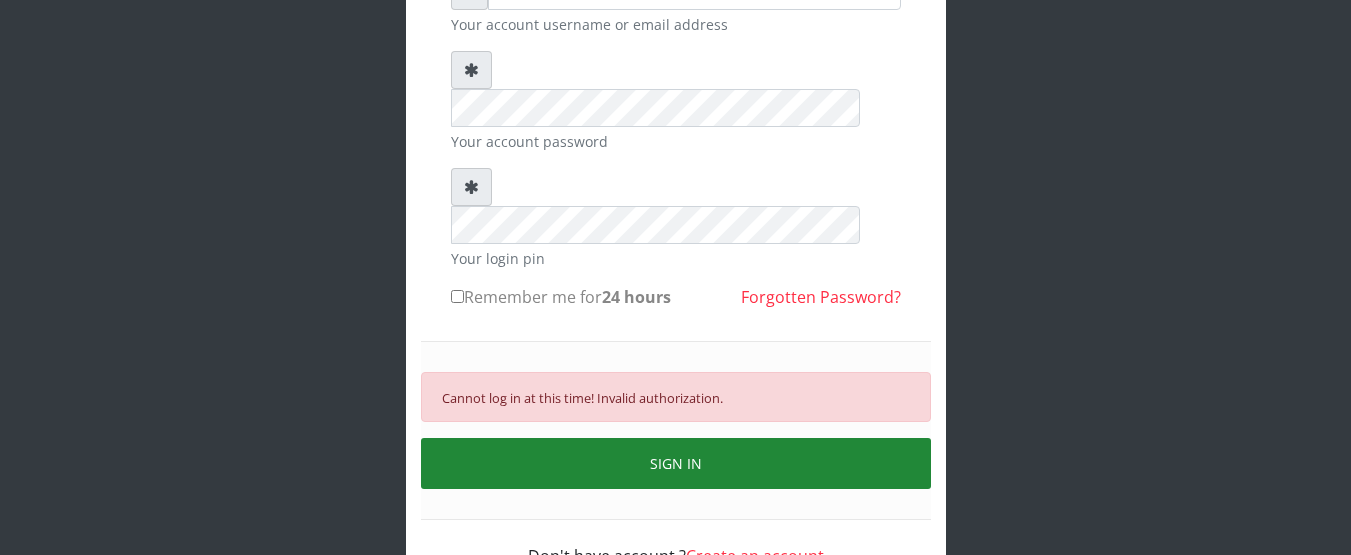 click on "SIGN IN" at bounding box center [676, 463] 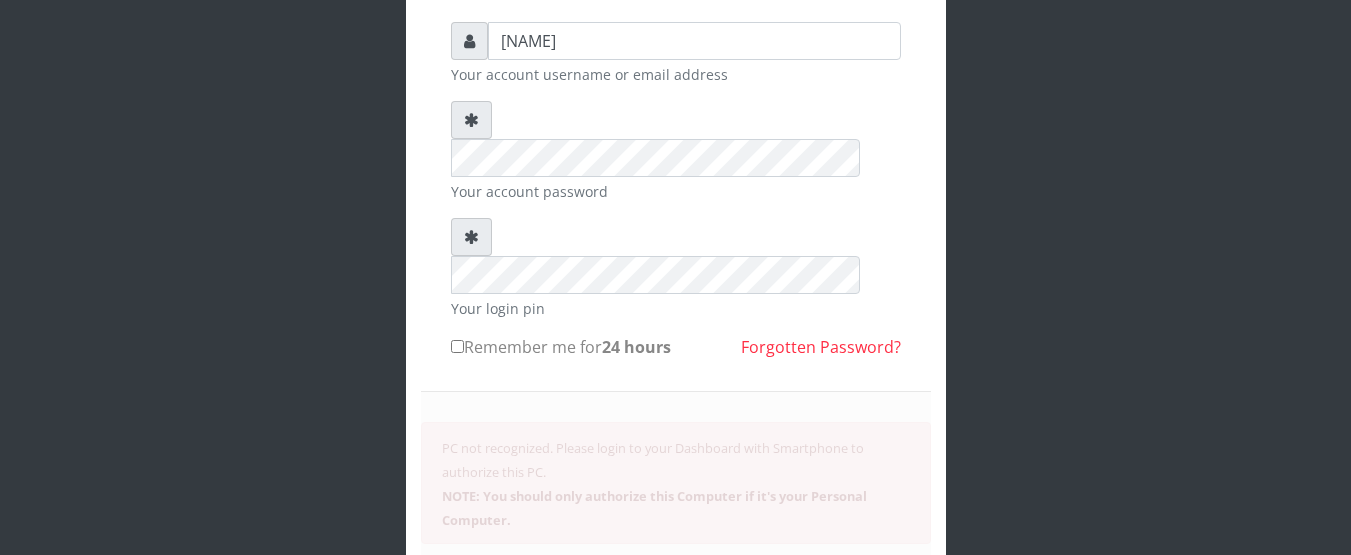 scroll, scrollTop: 200, scrollLeft: 0, axis: vertical 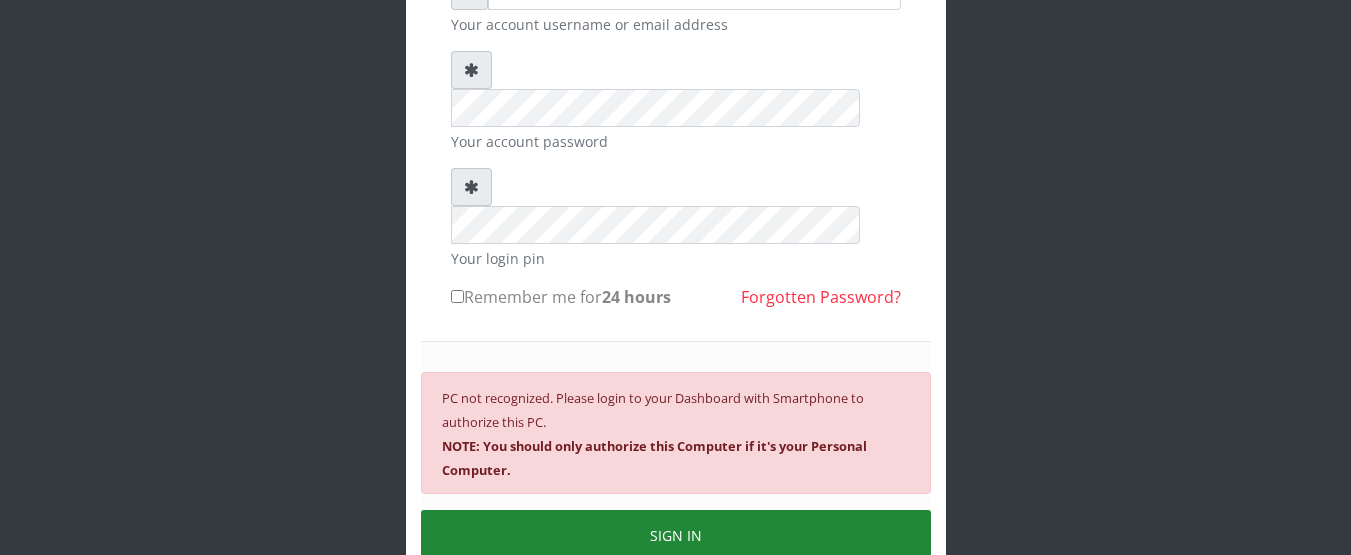click on "SIGN IN" at bounding box center [676, 535] 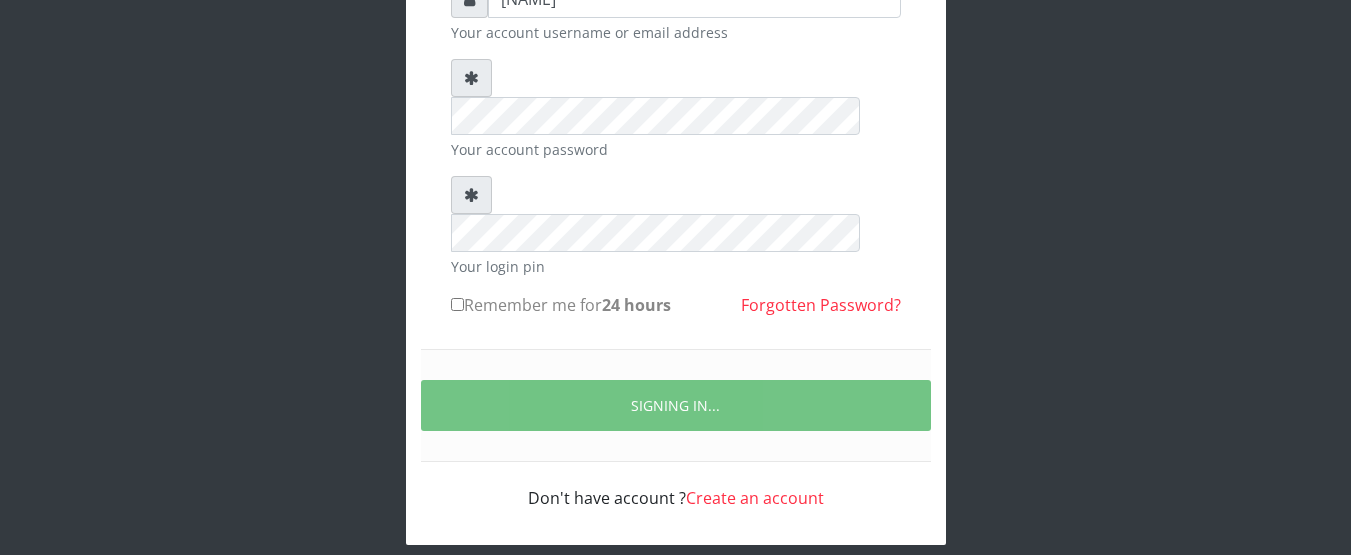 scroll, scrollTop: 200, scrollLeft: 0, axis: vertical 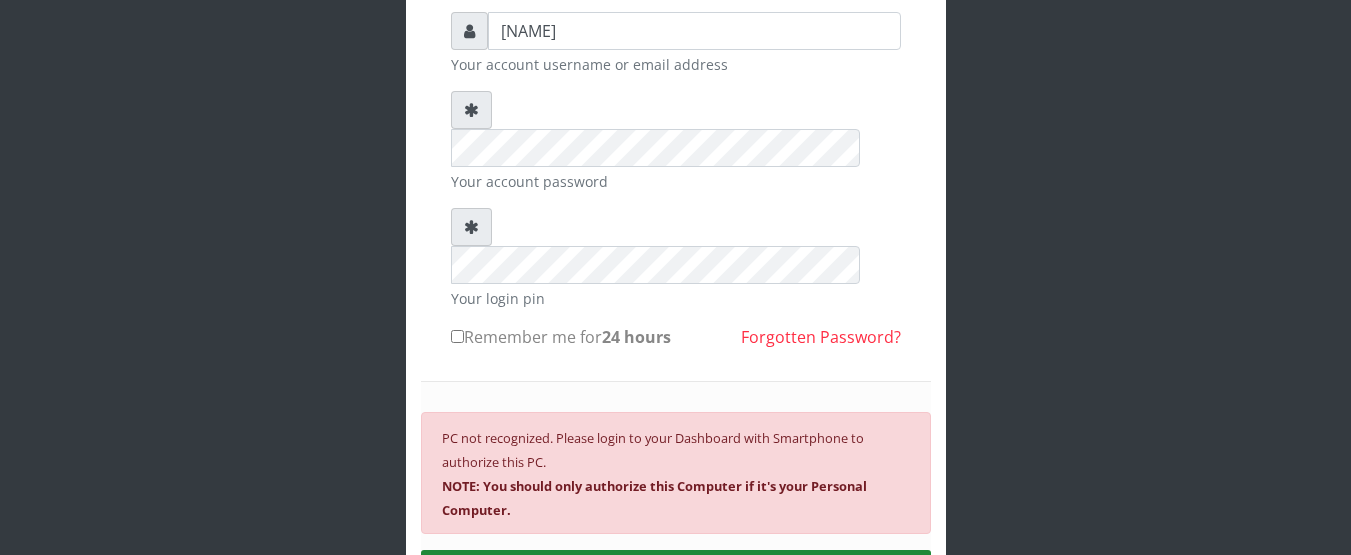 click on "SIGN IN" at bounding box center [676, 575] 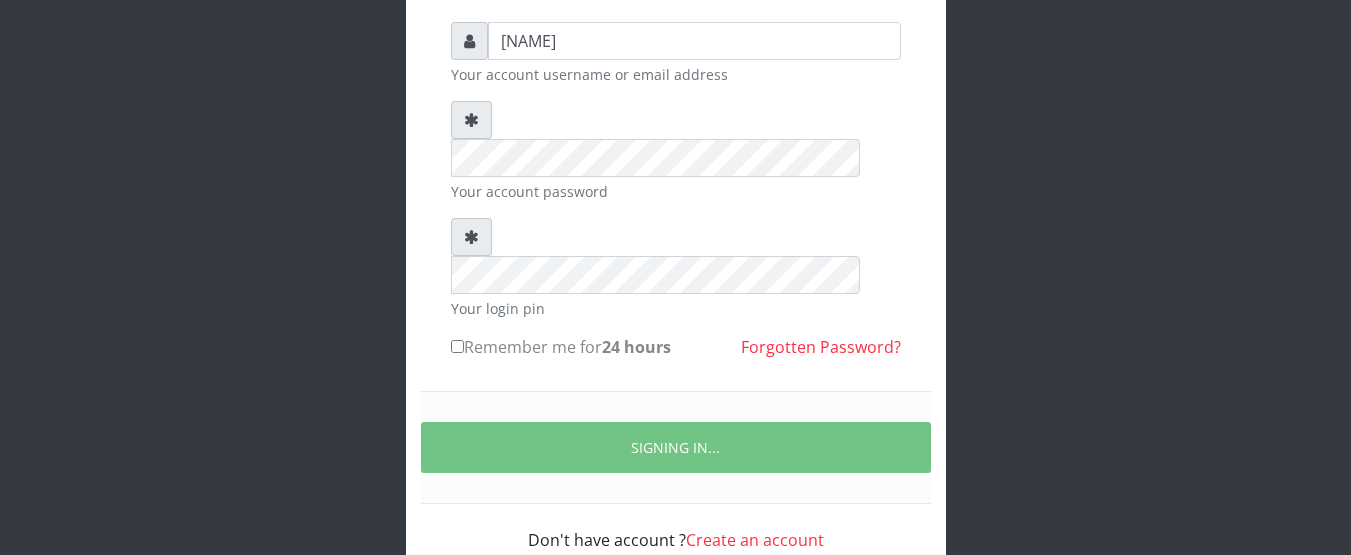 scroll, scrollTop: 160, scrollLeft: 0, axis: vertical 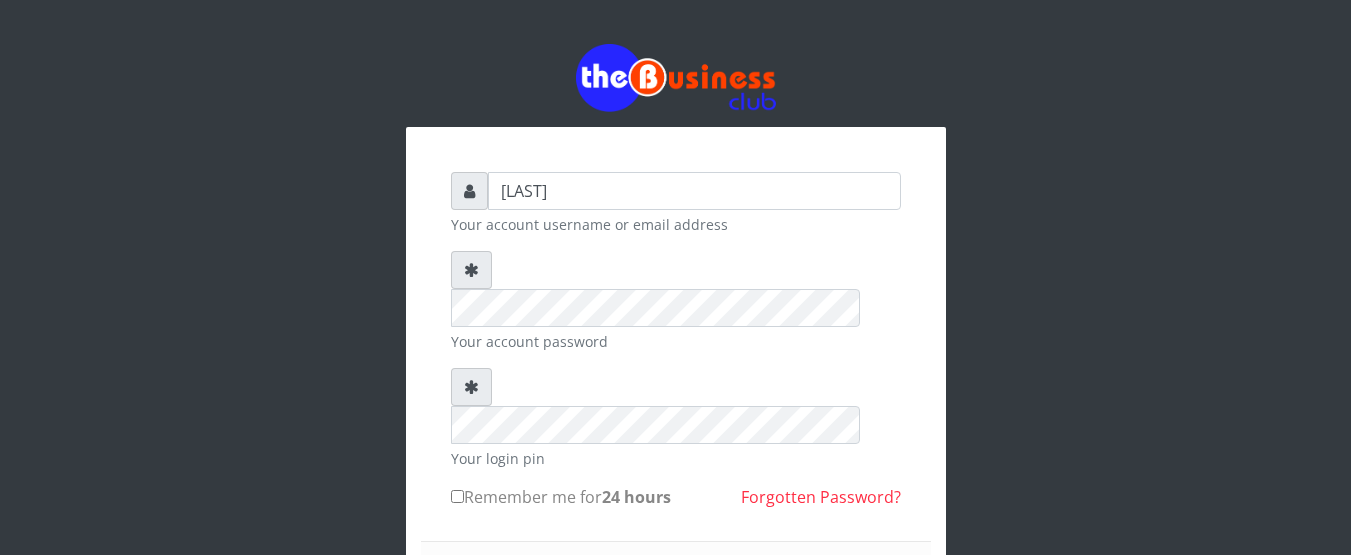 click on "Sign in" at bounding box center [676, 597] 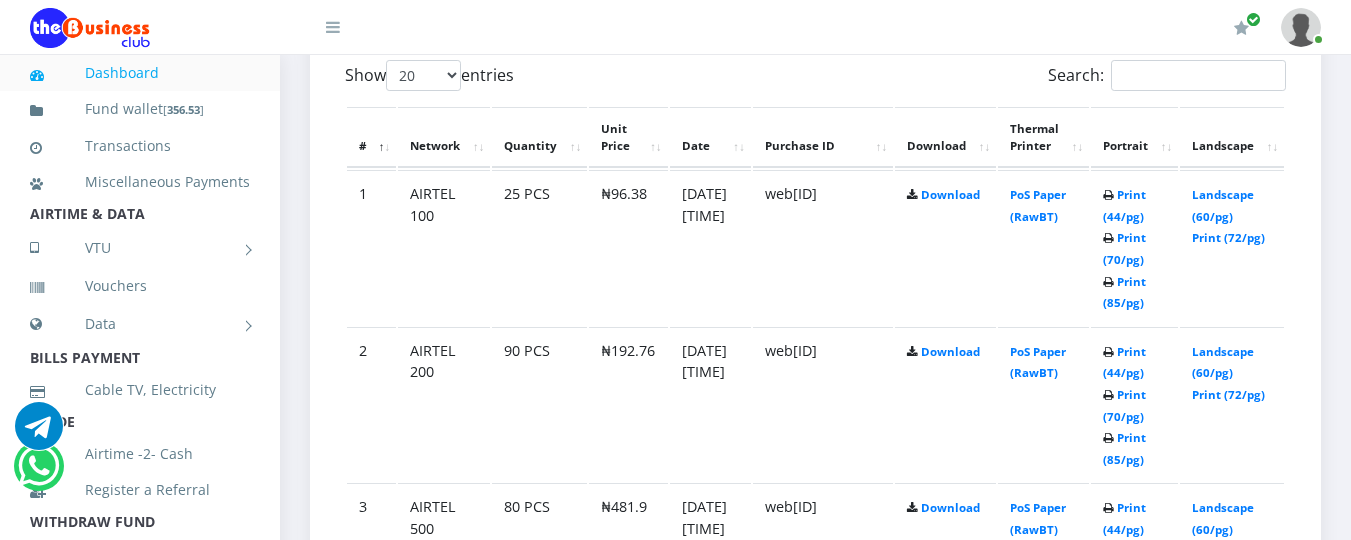 scroll, scrollTop: 1040, scrollLeft: 0, axis: vertical 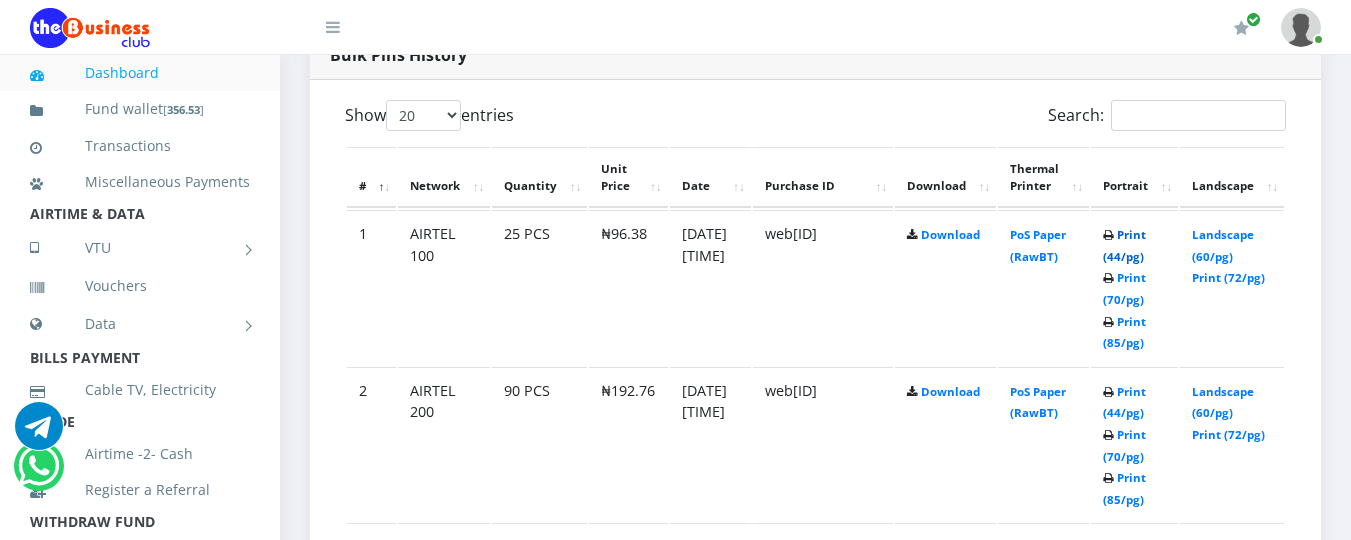 click on "Print (44/pg)" at bounding box center [1124, 245] 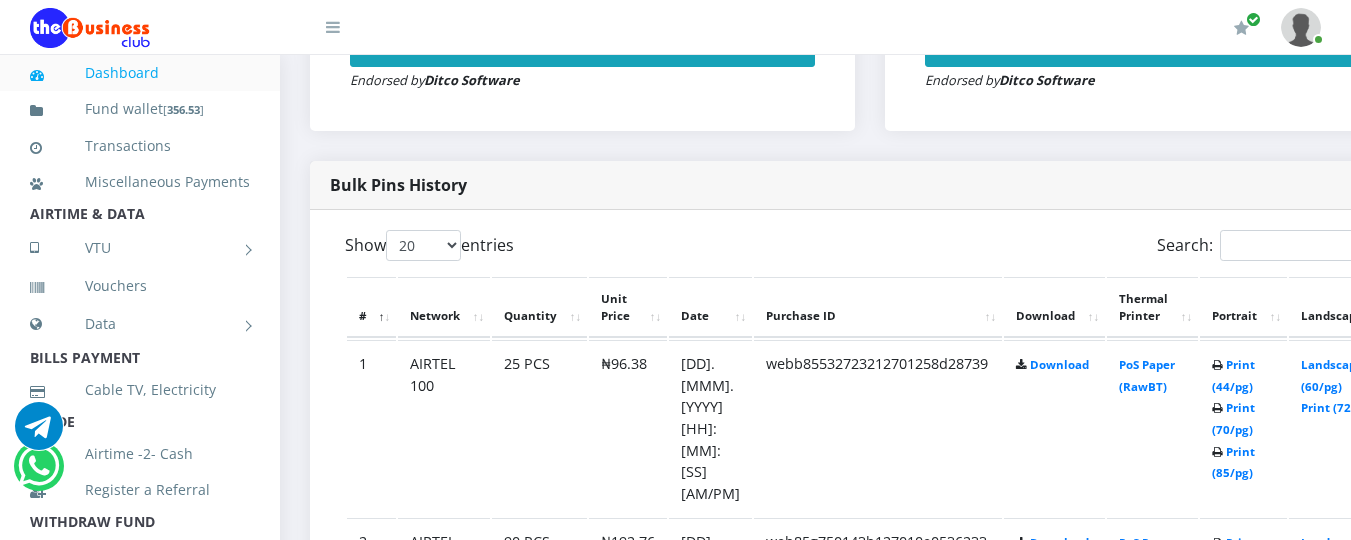 scroll, scrollTop: 0, scrollLeft: 0, axis: both 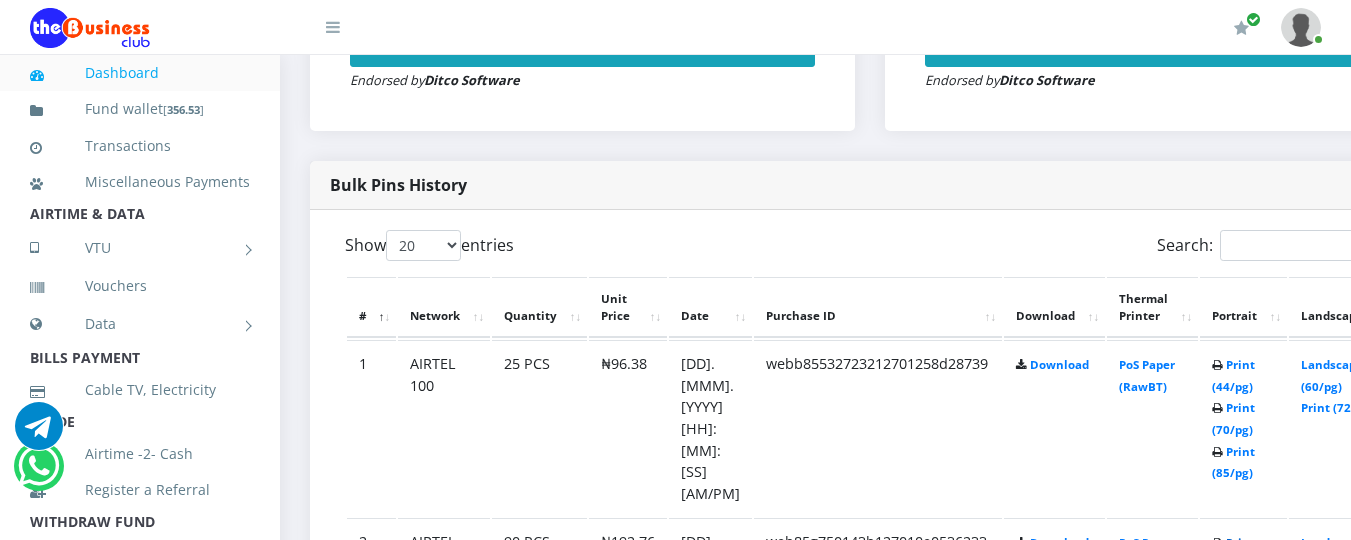 click on "Print (44/pg)" at bounding box center [1233, 553] 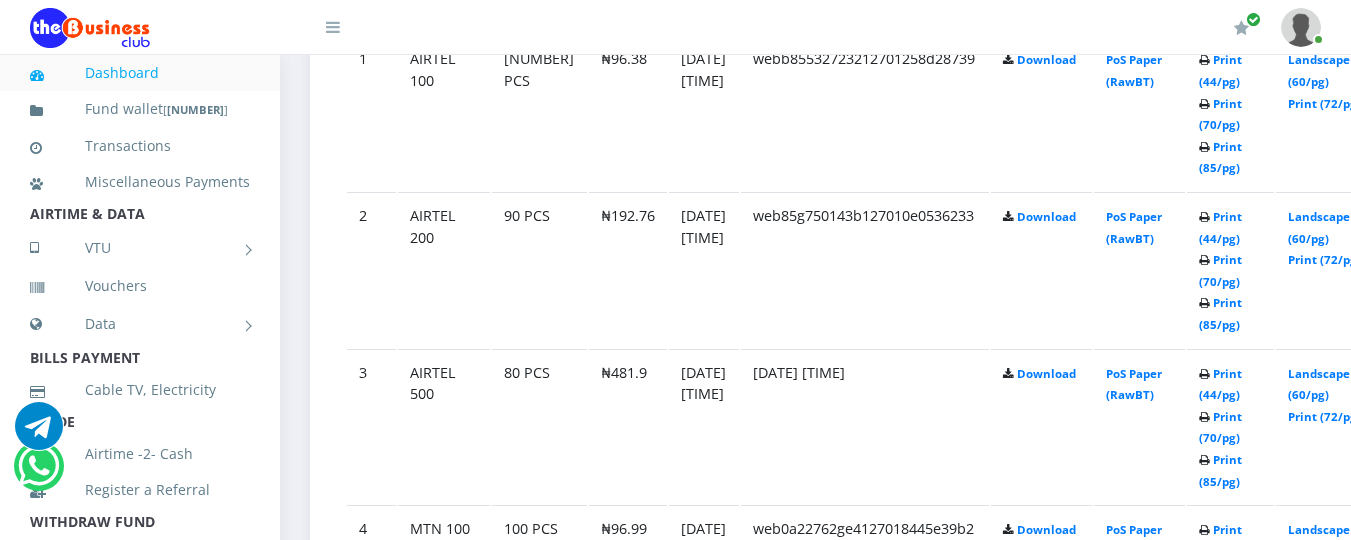 scroll, scrollTop: 1315, scrollLeft: 0, axis: vertical 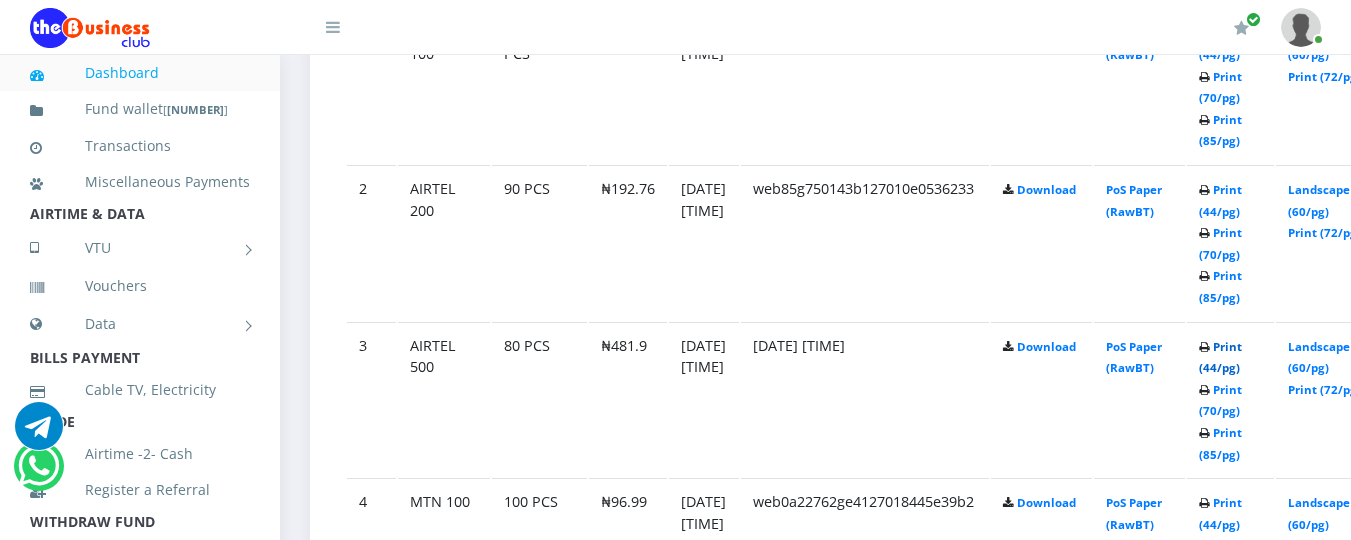click on "Print (44/pg)" at bounding box center [1220, 357] 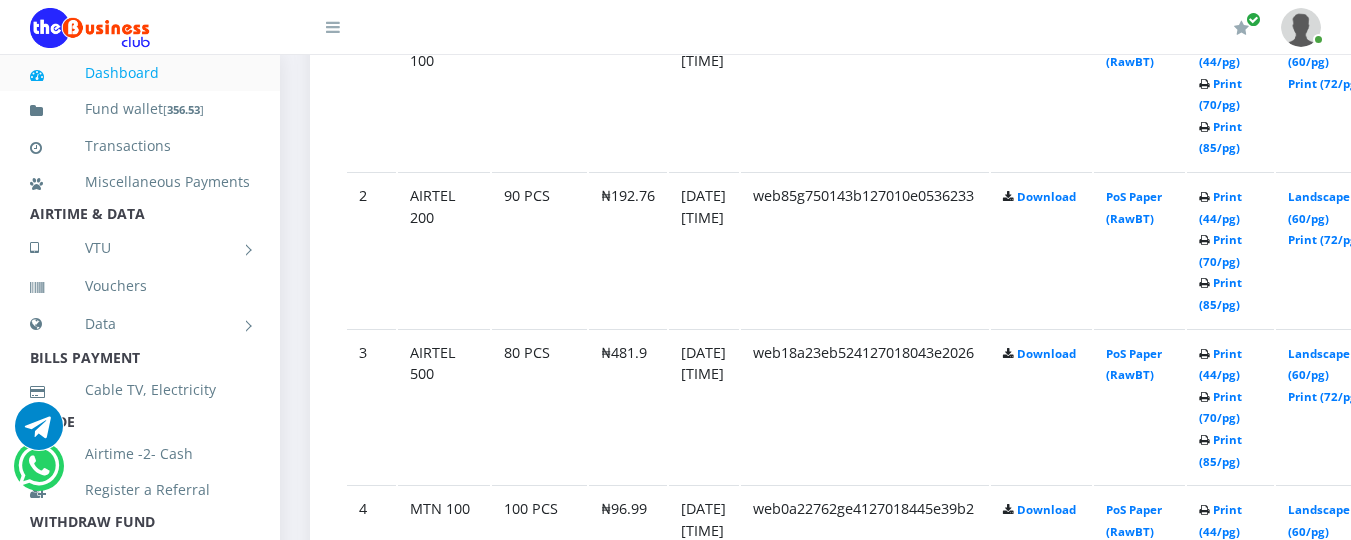 scroll, scrollTop: 1315, scrollLeft: 0, axis: vertical 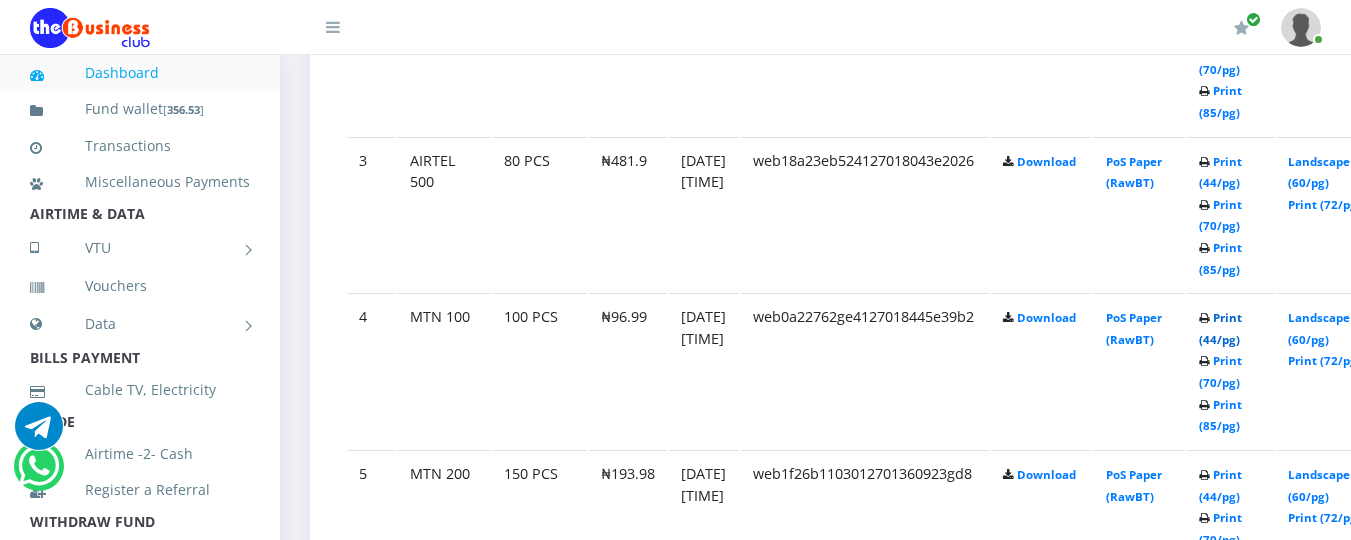 click on "Print (44/pg)" at bounding box center [1220, 328] 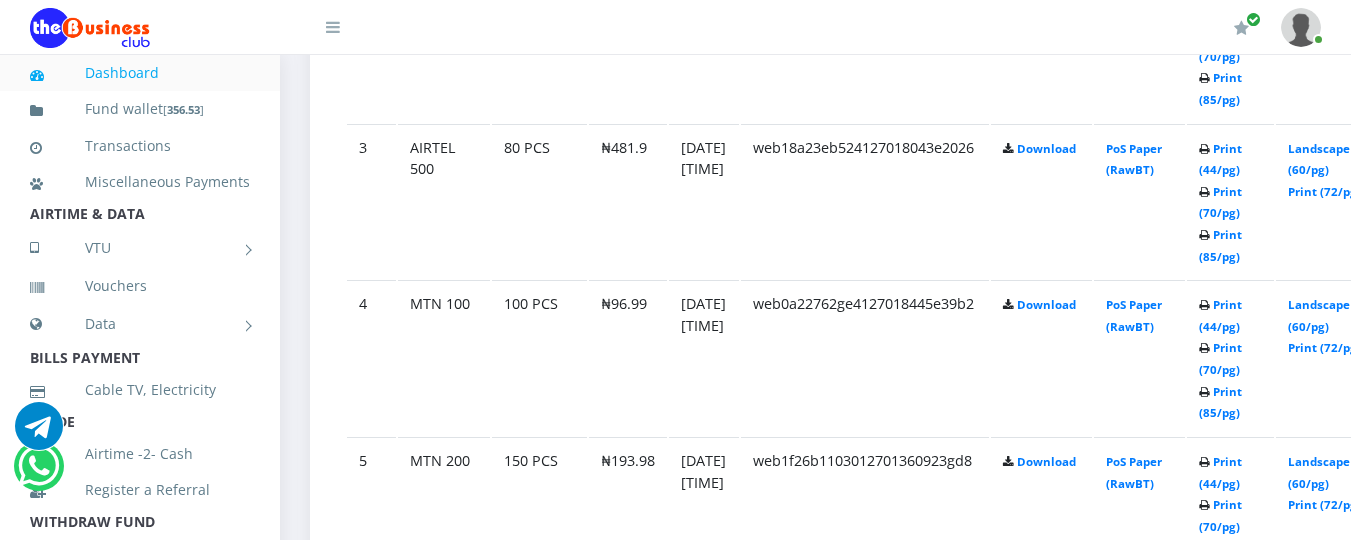 scroll, scrollTop: 1493, scrollLeft: 0, axis: vertical 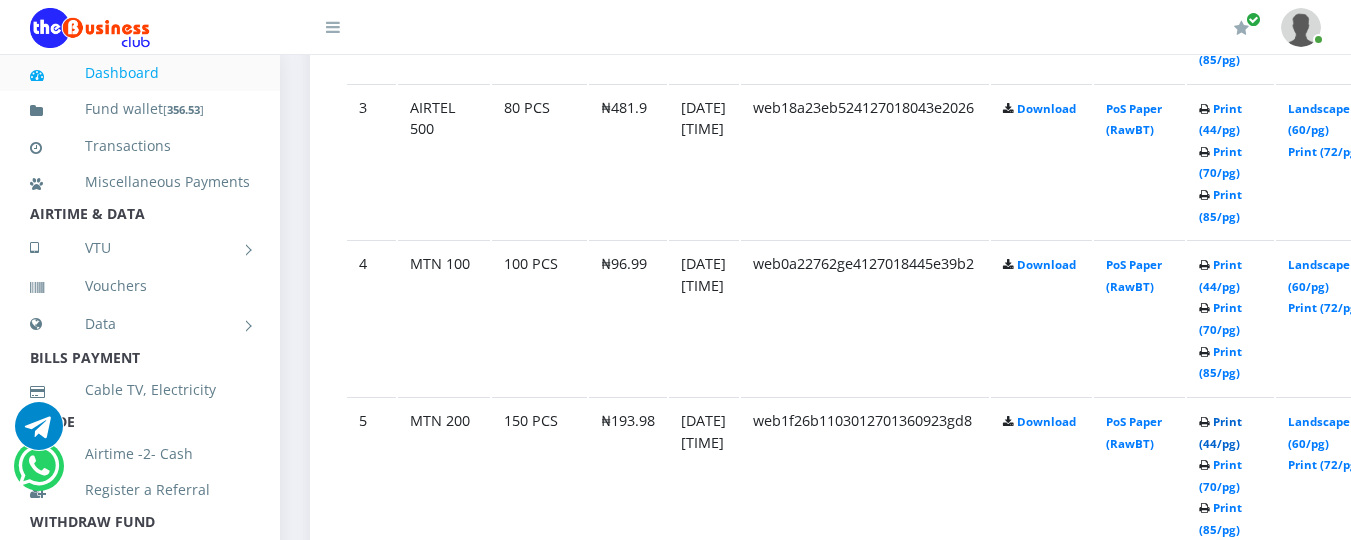 click on "Print (44/pg)" at bounding box center (1220, 432) 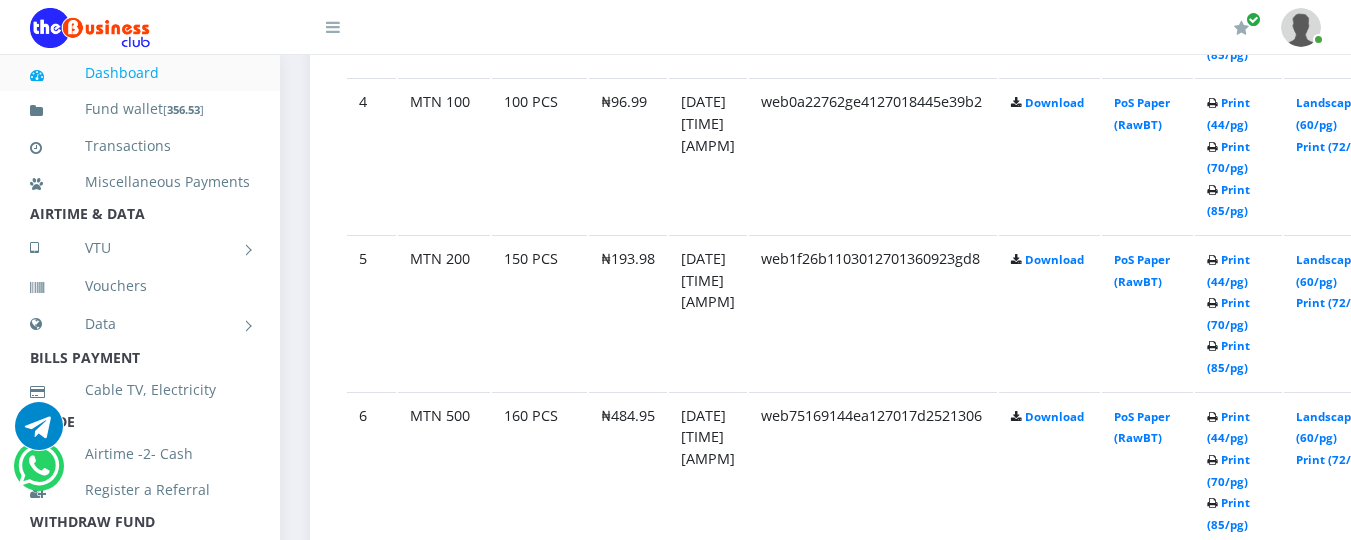 scroll, scrollTop: 1696, scrollLeft: 0, axis: vertical 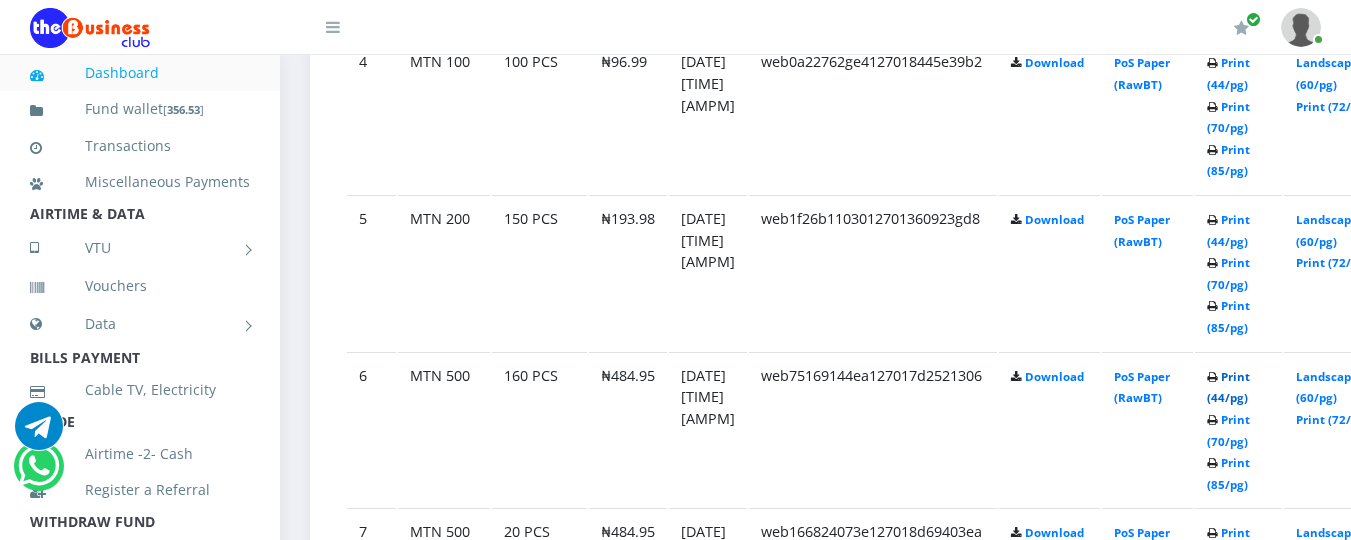 click on "Print (44/pg)" at bounding box center (1228, 387) 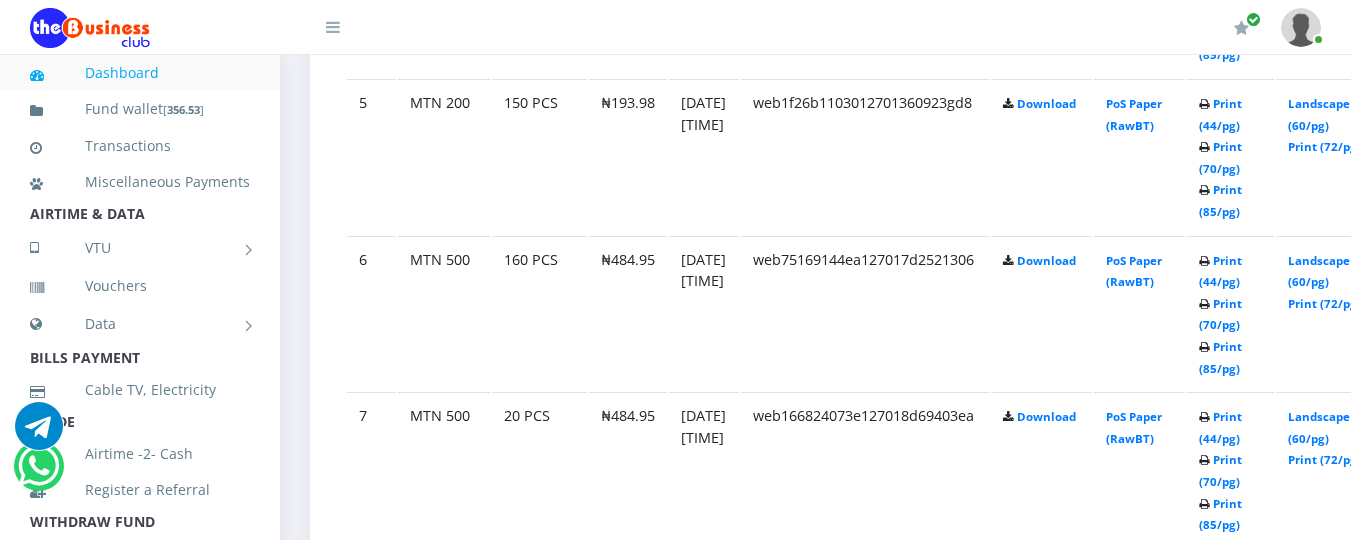 scroll, scrollTop: 1816, scrollLeft: 0, axis: vertical 